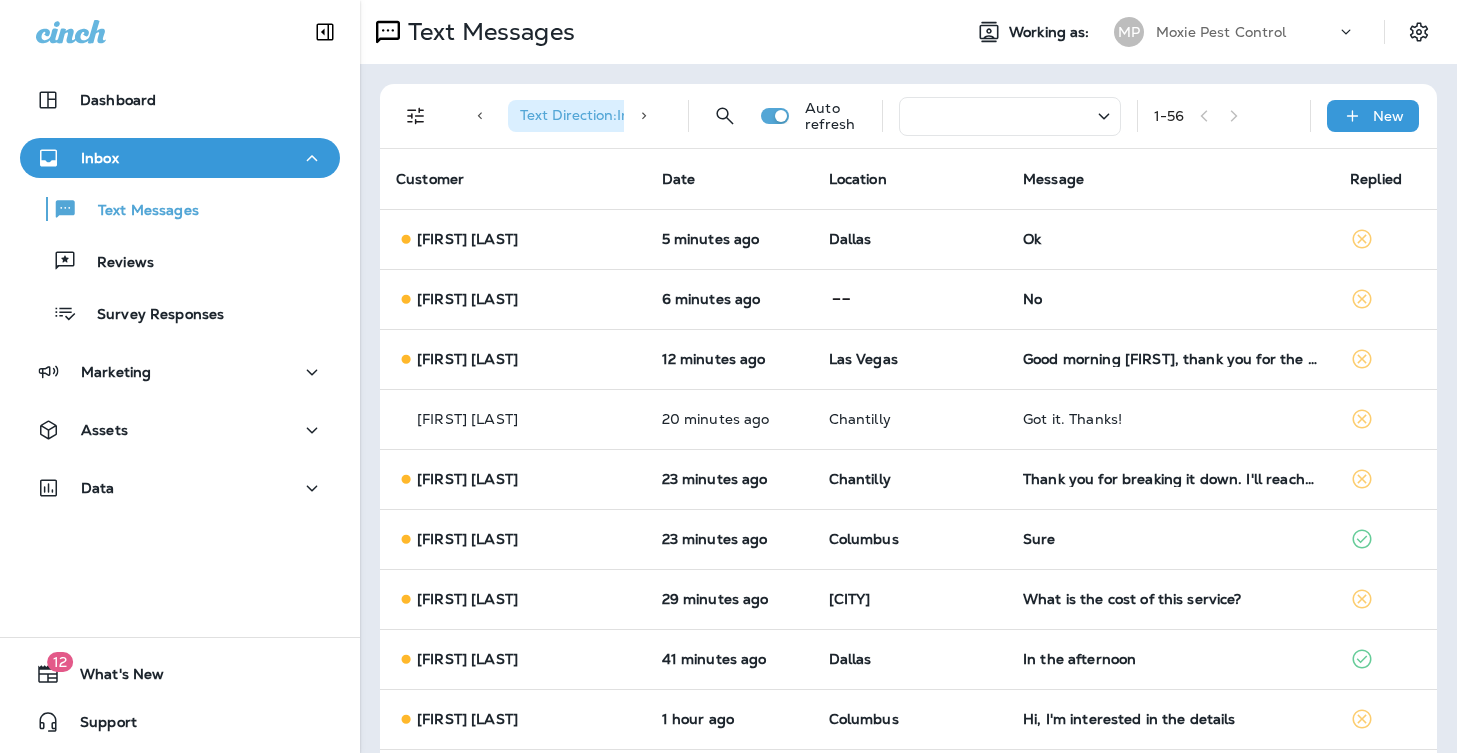scroll, scrollTop: 0, scrollLeft: 0, axis: both 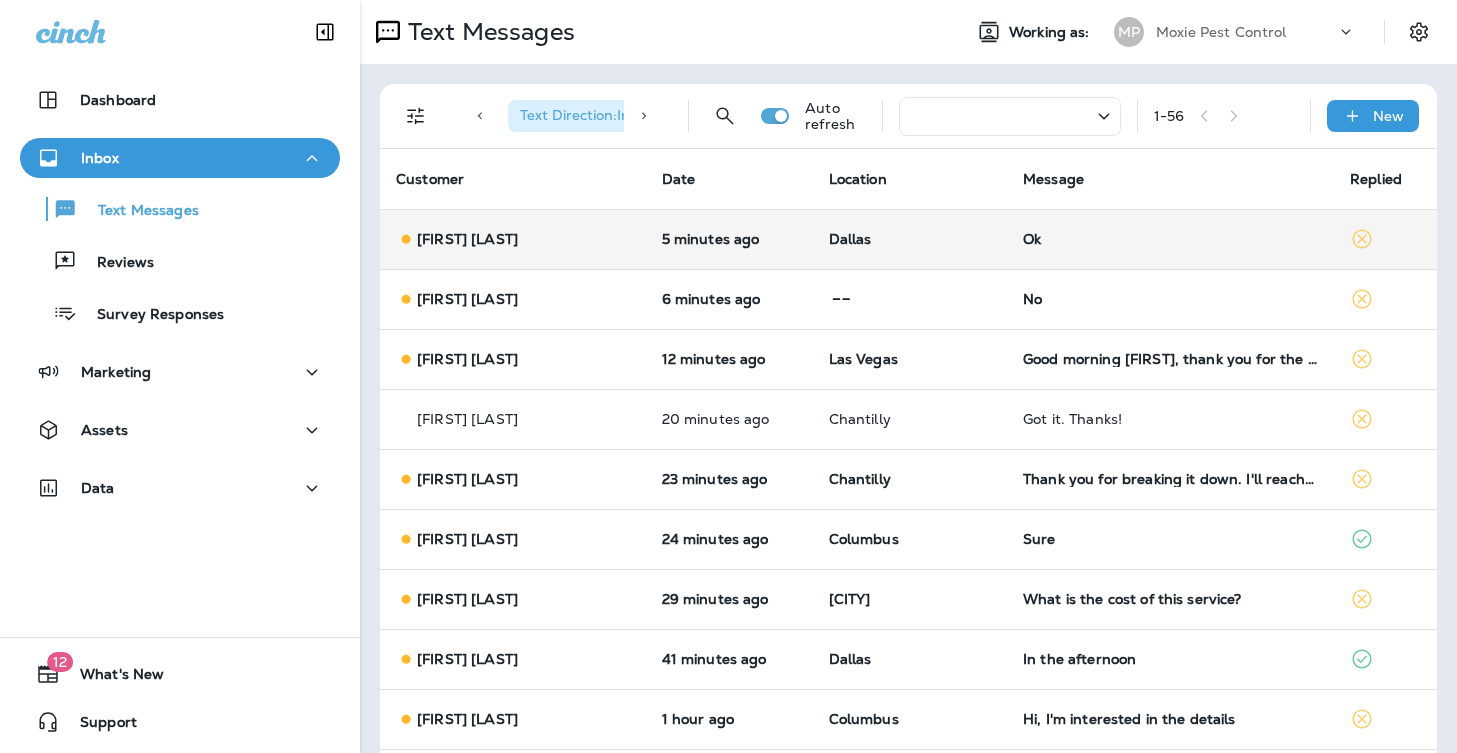 click on "Ok" at bounding box center [1170, 239] 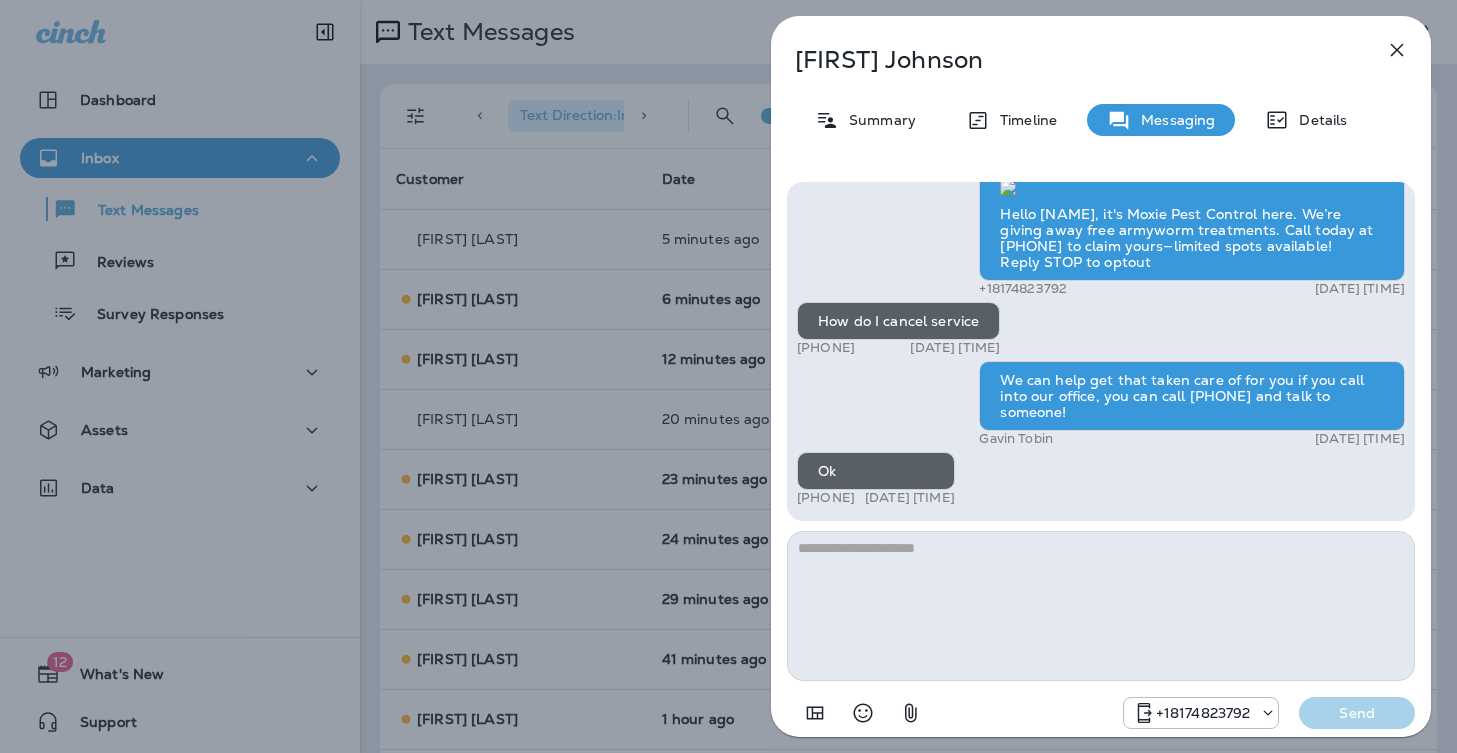 click on "Cassius   Johnson Summary   Timeline   Messaging   Details   Hello  Cassius,
Noel from Moxie Pest Control here, we're giving away free armyworm treatments. Call me today at 817-438-3590 to claim your free treatment!
Reply STOP to optout +18174823792 Sep 7, 2024 11:18 AM Prepare for the unpredictable North Texas weather! Start your preparations today with Moxie Sprinkler Maintenance. Be one of the first 50 to schedule a sprinkler inspection and receive a FREE Winterization Service! Don’t wait—get your system ready!
Call 817-383-0897
Reply STOP to optout +18174823792 Nov 21, 2024 3:34 PM We’re excited to offer the first 50 sign-ups their first service for only $19! Our experienced team is committed to helping you maintain a beautiful, weed-free lawn. We specialize in nourishing treatments that promote strong growth.
Contact us at today to claim your spot!
Reply STOP to optout +18174823792 Mar 4, 2025 8:21 AM +18174823792 Apr 24, 2025 11:27 AM +18174823792 Jun 6, 2025 9:03 AM +18174823792 Gavin Tobin Ok" at bounding box center (728, 376) 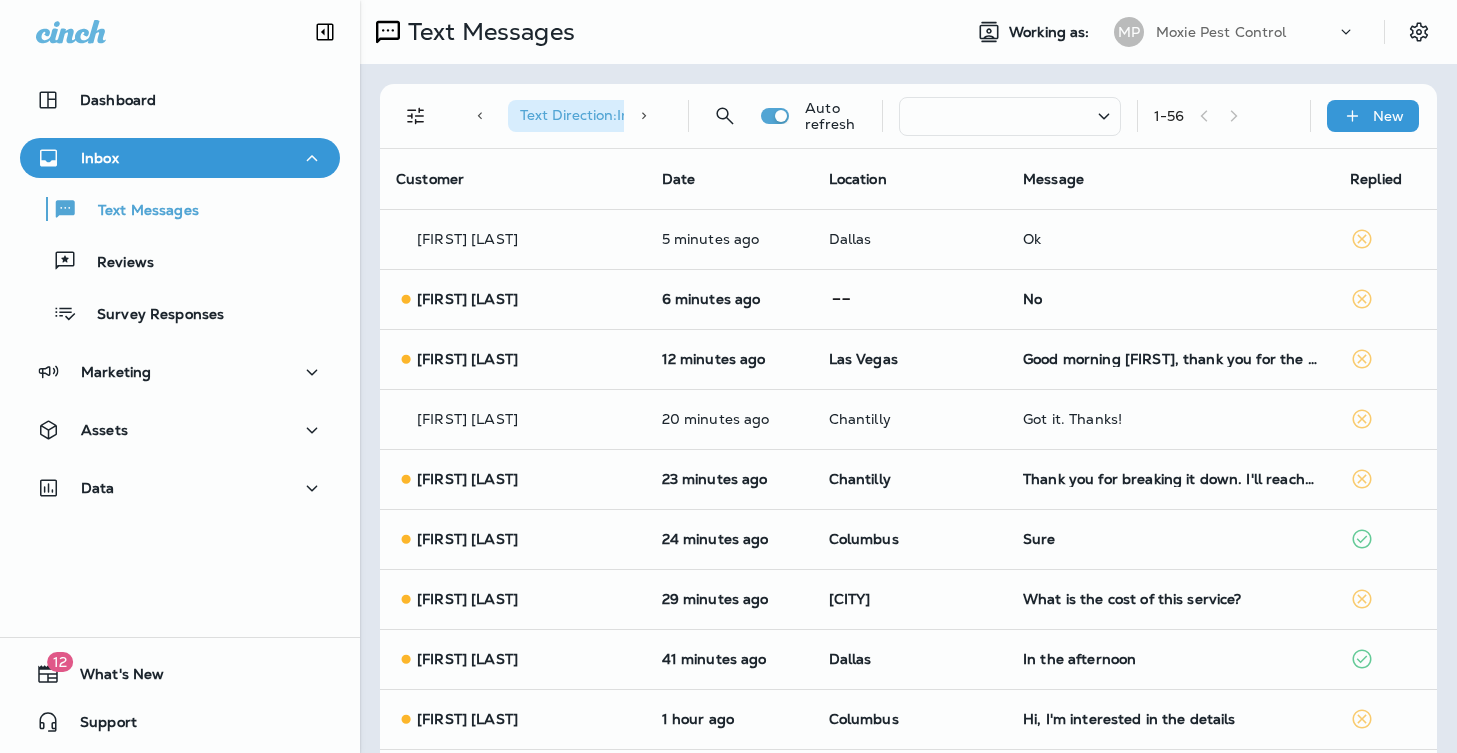 click at bounding box center (728, 376) 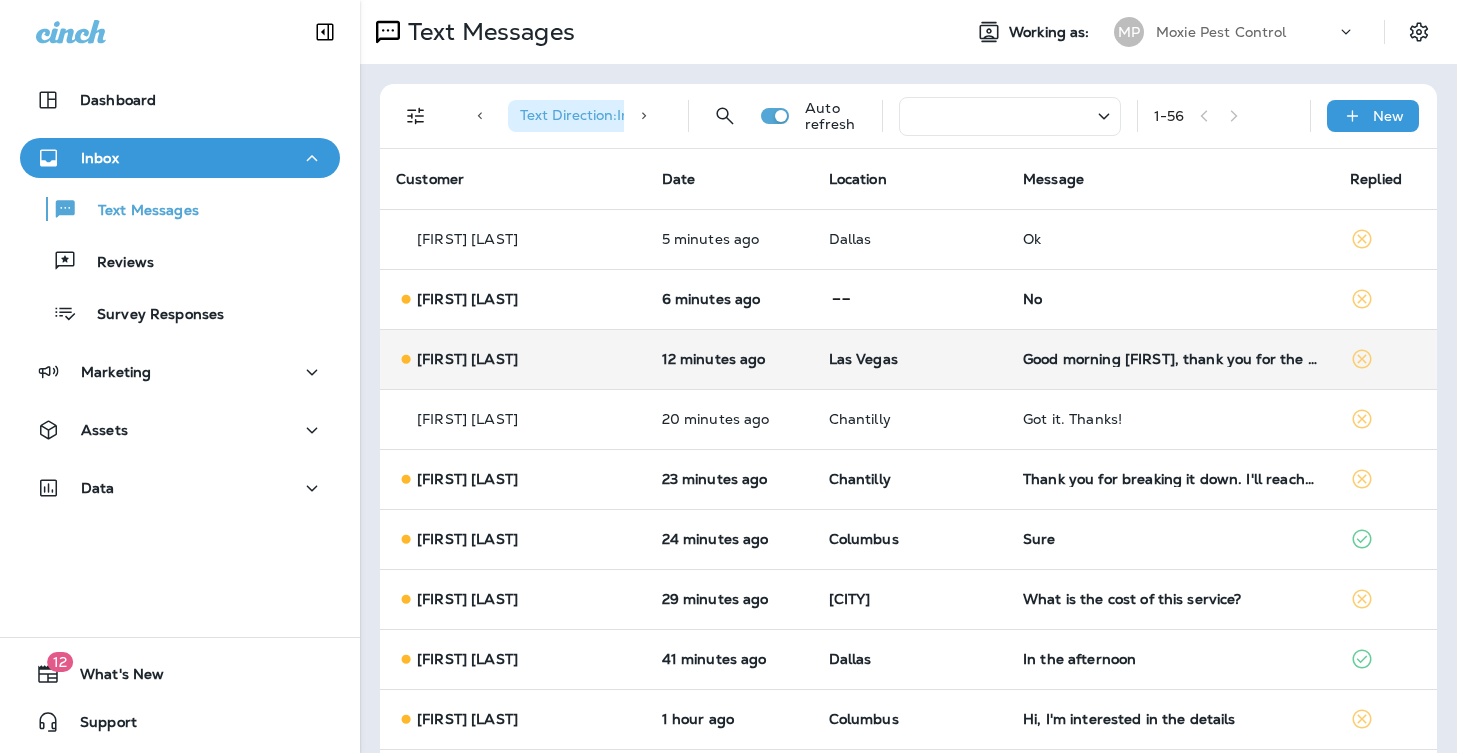 click on "Good morning Steven, thank you for the invitation but I am not going to add service for the mosquito at this time." at bounding box center (1170, 359) 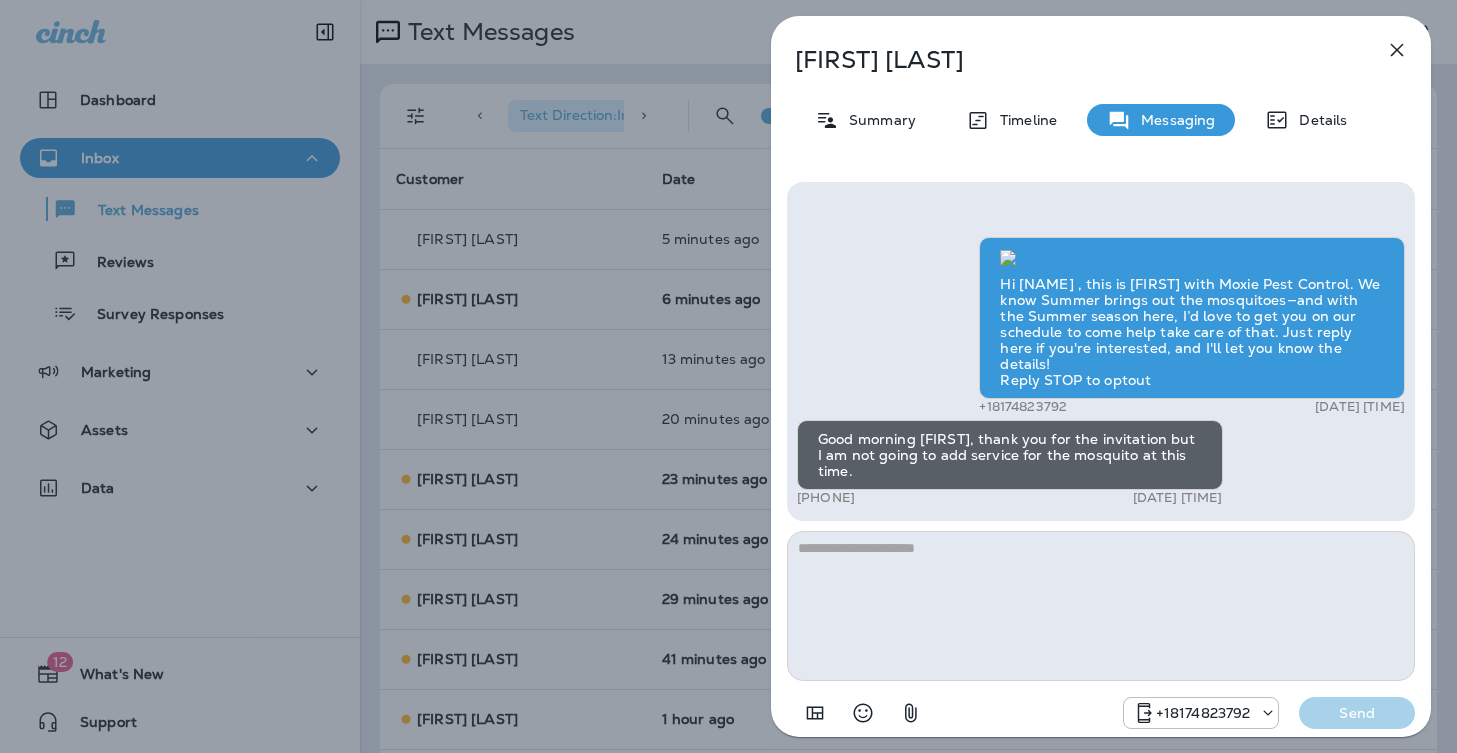 click on "Edna   Arranguez Summary   Timeline   Messaging   Details   Hi Edna , this is Steven with Moxie Pest Control. We know Summer brings out the mosquitoes—and with the Summer season here, I’d love to get you on our schedule to come help take care of that. Just reply here if you're interested, and I'll let you know the details!
Reply STOP to optout +18174823792 Aug 5, 2025 10:30 AM Good morning Steven, thank you for the invitation but I am not going to add service for the mosquito at this time. +1 (919) 802-7770 Aug 5, 2025 12:37 PM +18174823792 Send" at bounding box center (728, 376) 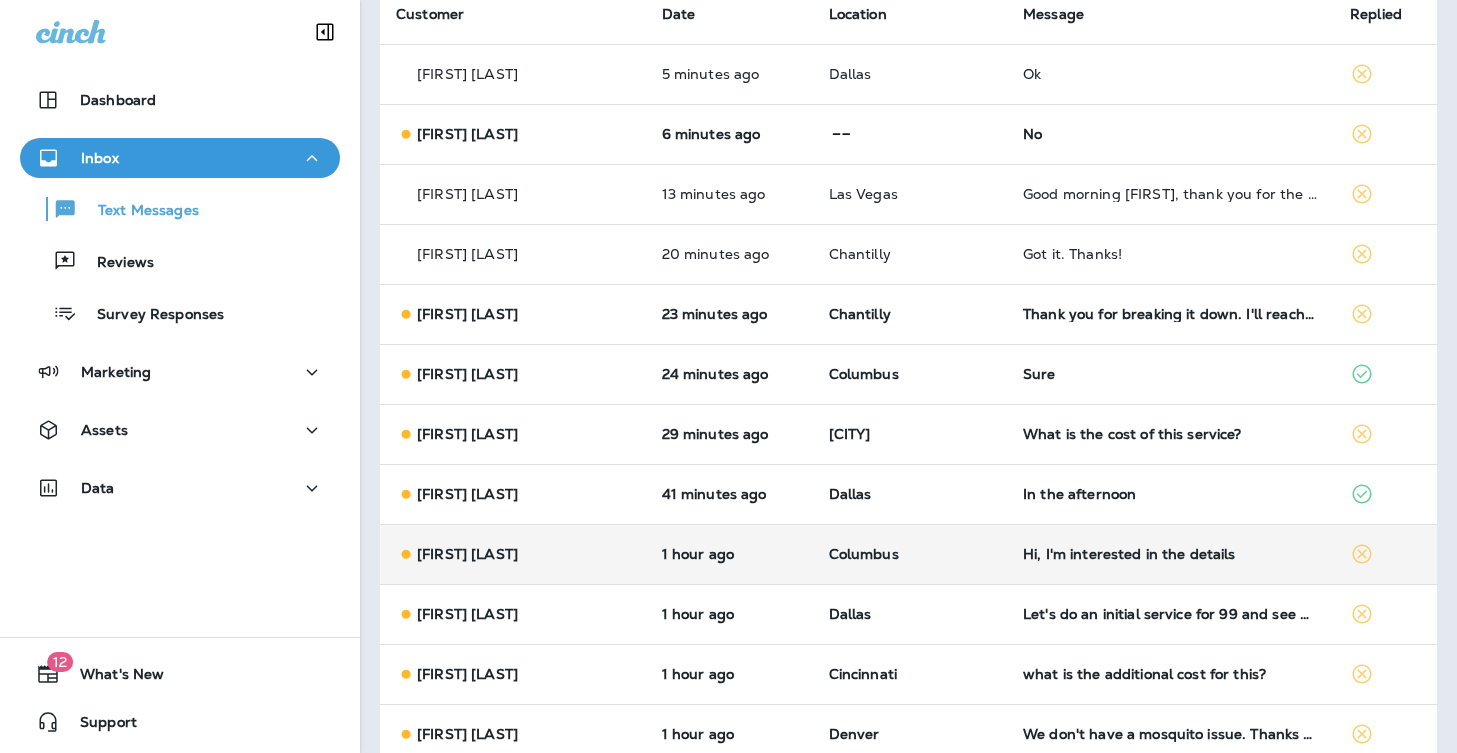 scroll, scrollTop: 351, scrollLeft: 0, axis: vertical 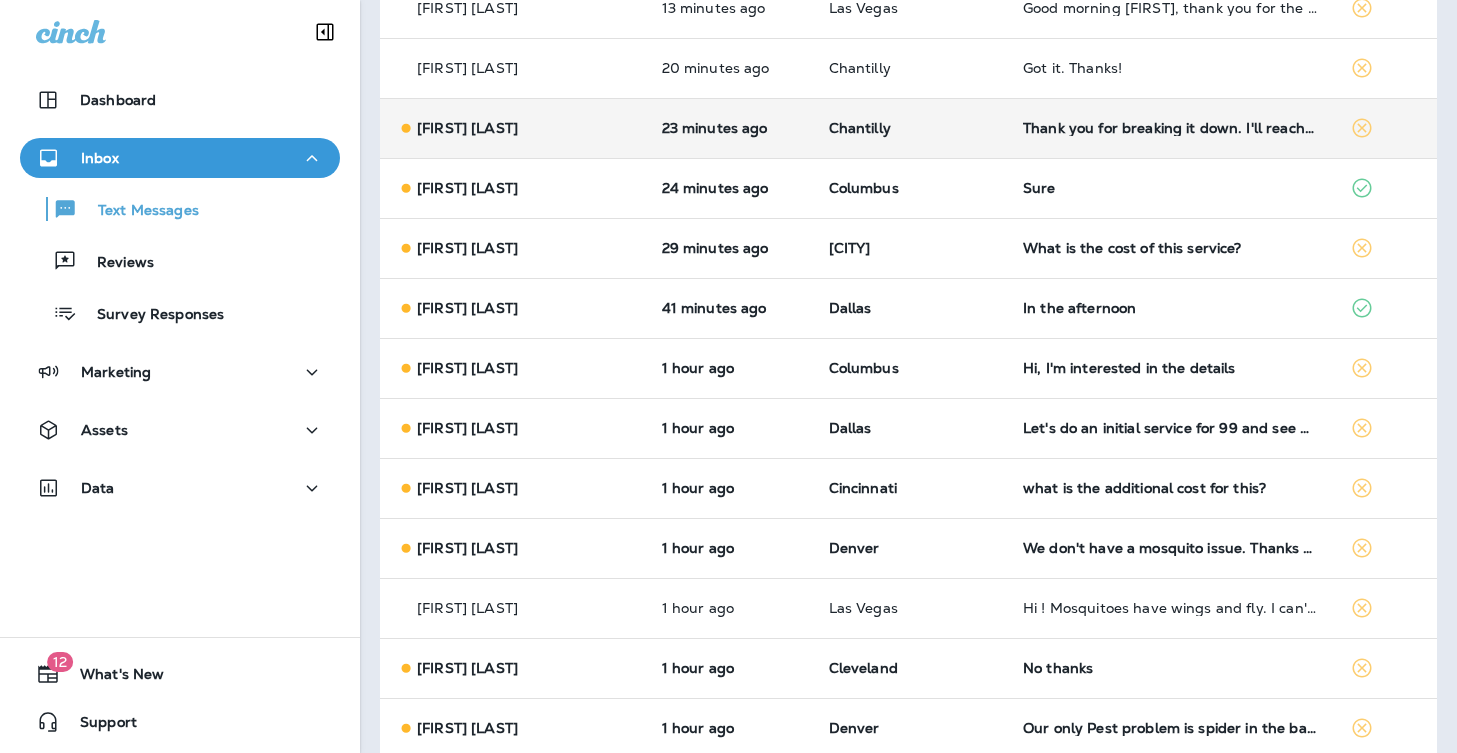 click on "Thank you for breaking it down. I'll reach out if we decide to get this done." at bounding box center [1170, 128] 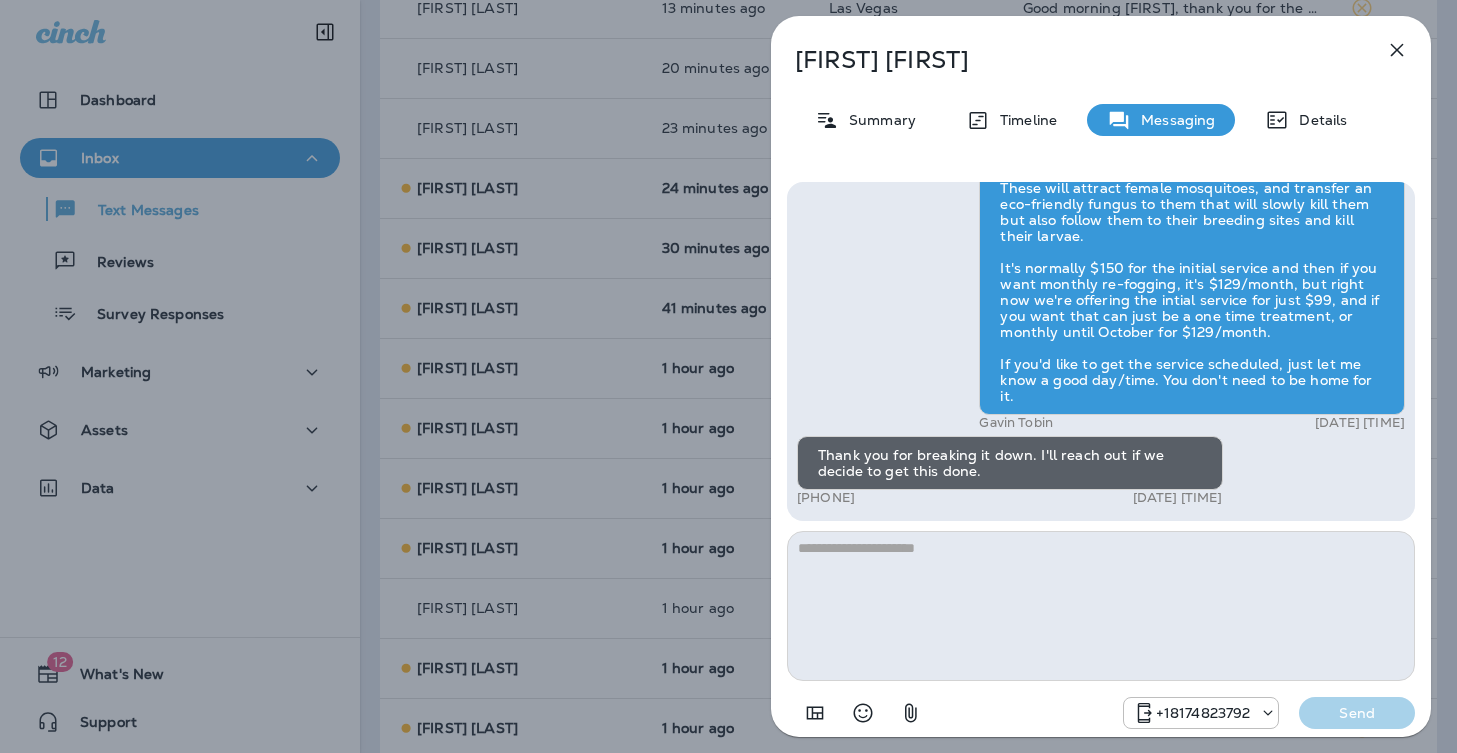 click on "Donna   Paige Summary   Timeline   Messaging   Details   Hi Donna , this is Steven with Moxie Pest Control. We know Summer brings out the mosquitoes—and with the Summer season here, I’d love to get you on our schedule to come help take care of that. Just reply here if you're interested, and I'll let you know the details!
Reply STOP to optout +18174823792 Aug 5, 2025 10:28 AM Is that covered by my existing plan? +1 (703) 973-5185 Aug 5, 2025 12:19 PM Gavin Tobin Aug 5, 2025 12:23 PM Thank you for breaking it down. I'll reach out if we decide to get this done. +1 (703) 973-5185 Aug 5, 2025 12:26 PM +18174823792 Send" at bounding box center [728, 376] 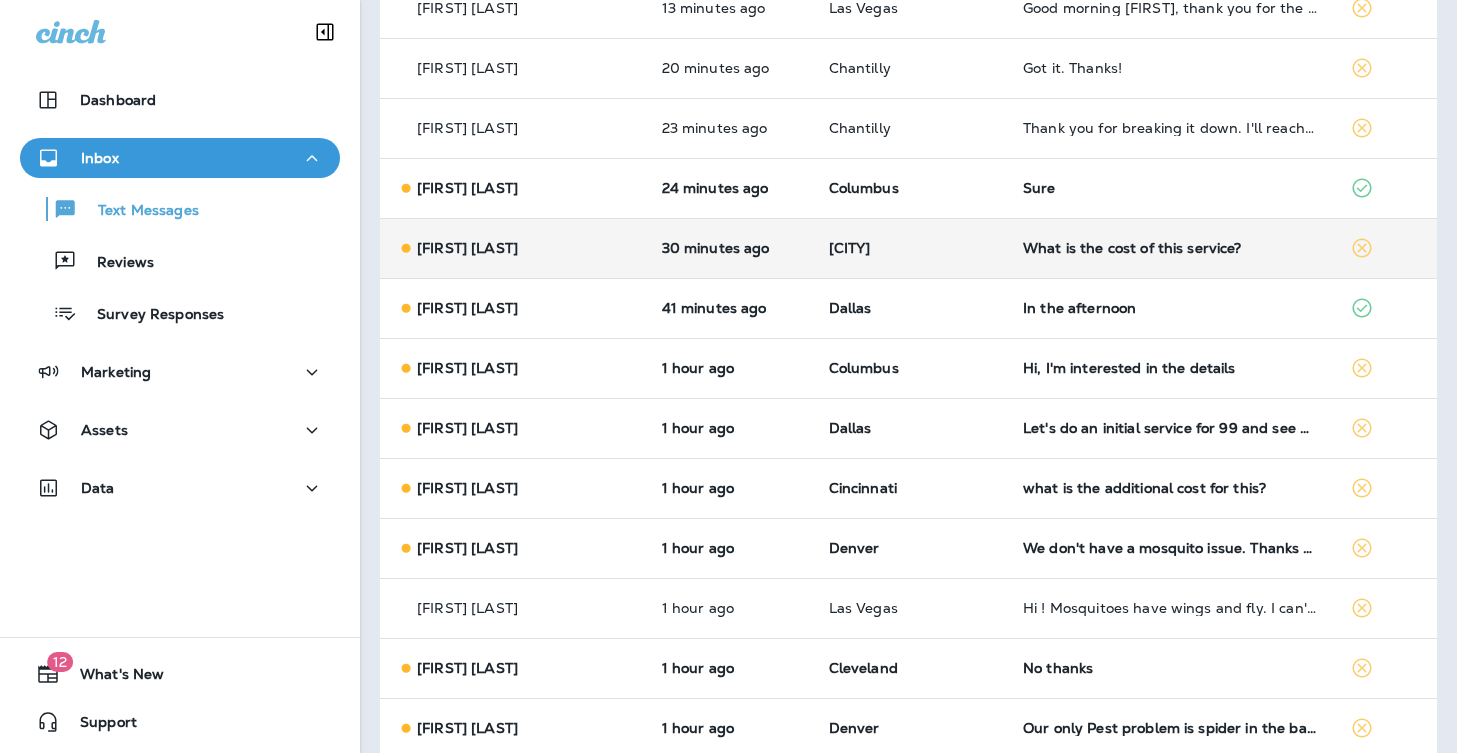 click on "What is the cost of this service?" at bounding box center (1170, 248) 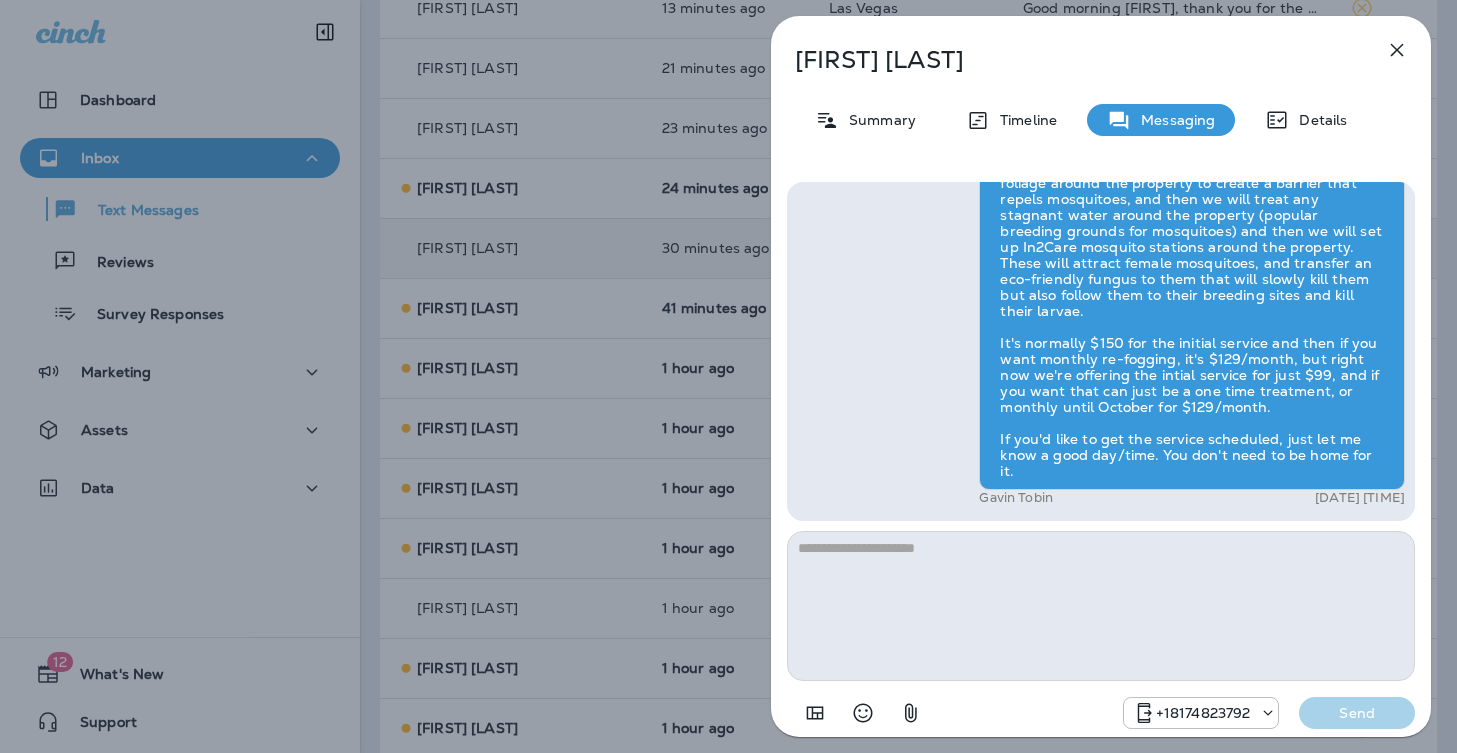 click on "Pam   Alford Summary   Timeline   Messaging   Details   Hello Pam, it's Moxie Pest Control! Summer is here, and so are the mosquitoes! Let our expert team eliminate them safely and effectively so you can reclaim your outdoor space. Spots are filling up fast—call us today at (817) 435-4922 to schedule your service and enjoy a bite-free season!
Reply STOP to optout +18174823792 Jul 31, 2025 9:41 AM What is the cost of this service? +1 (830) 624-3647 Aug 5, 2025 12:20 PM Gavin Tobin Aug 5, 2025 12:23 PM +18174823792 Send" at bounding box center [728, 376] 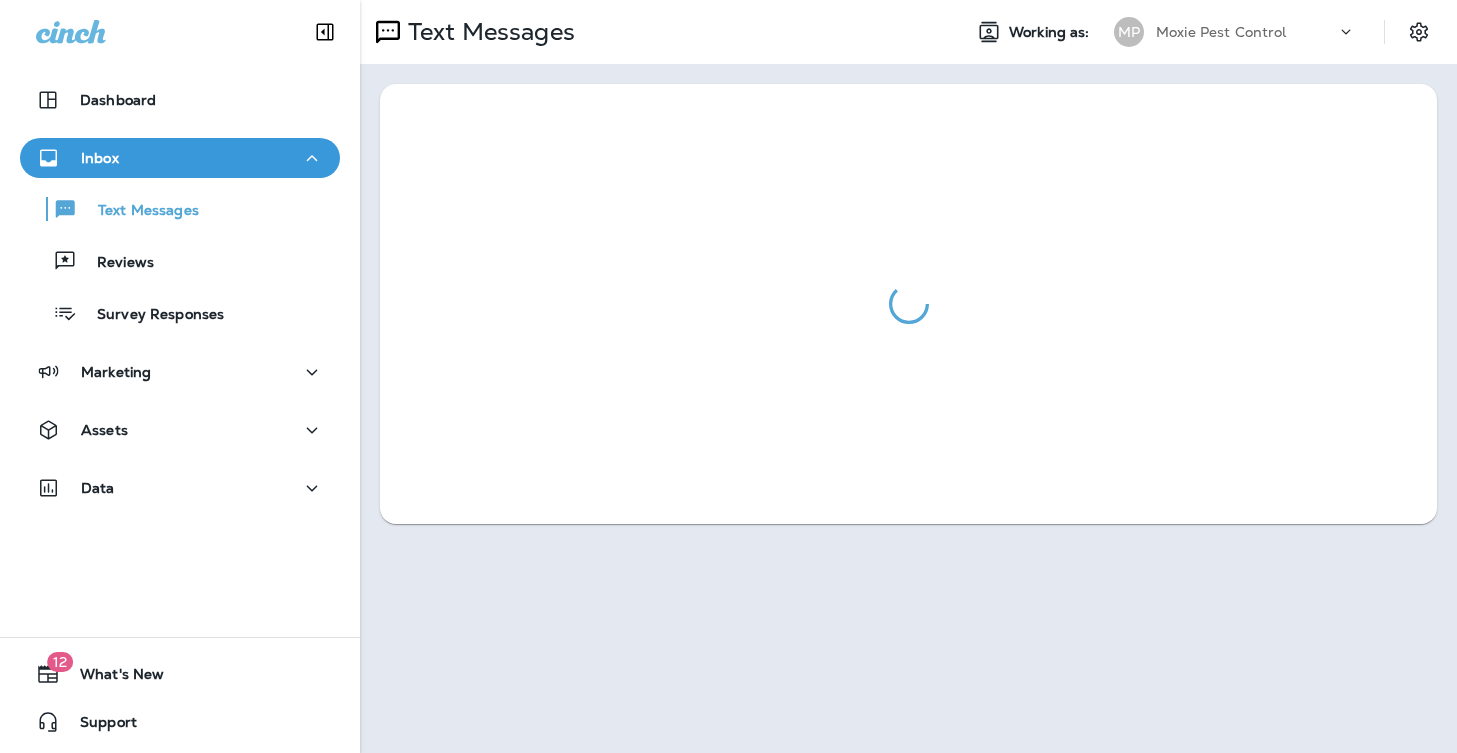 scroll, scrollTop: 0, scrollLeft: 0, axis: both 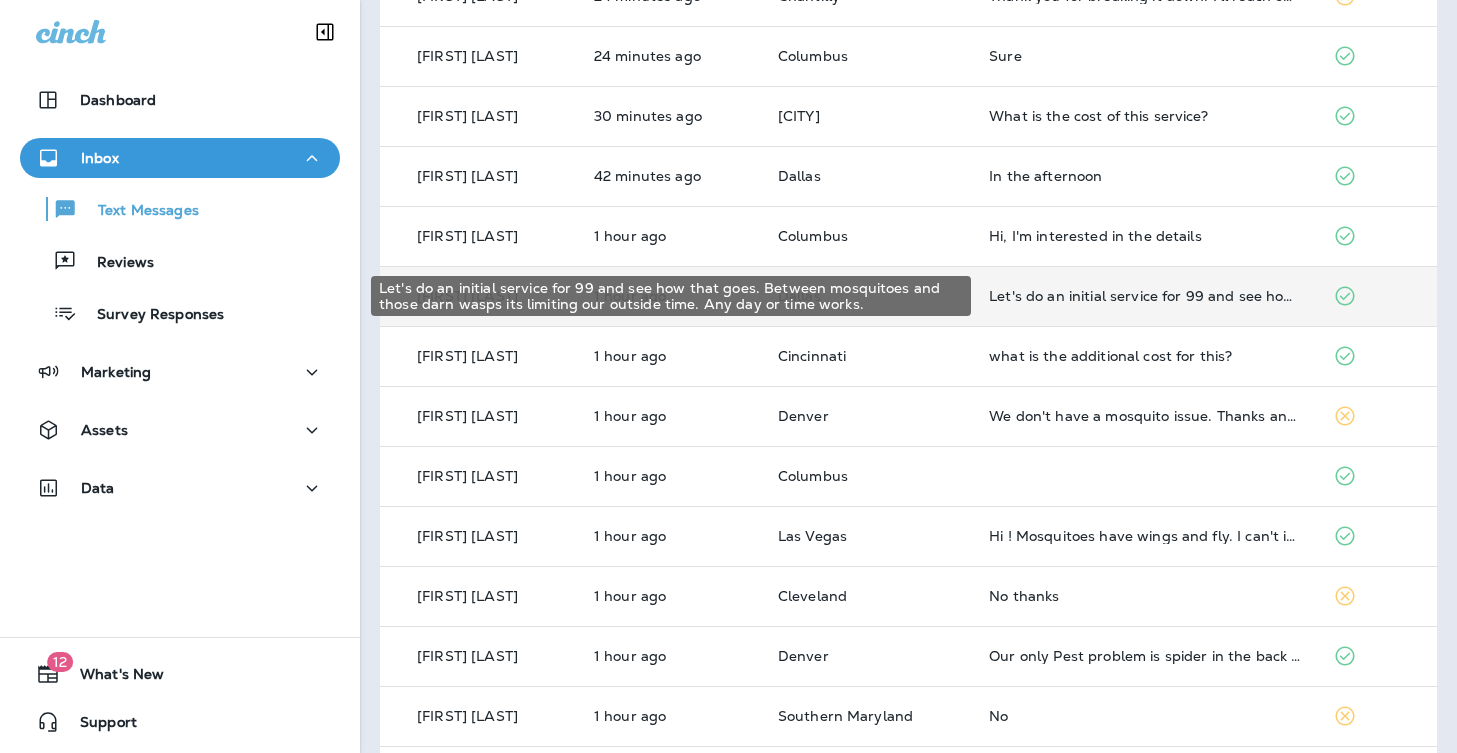 click on "Let's do an initial service for 99 and see how that goes. Between mosquitoes and those darn wasps its limiting our outside time. Any day or time works." at bounding box center (1145, 296) 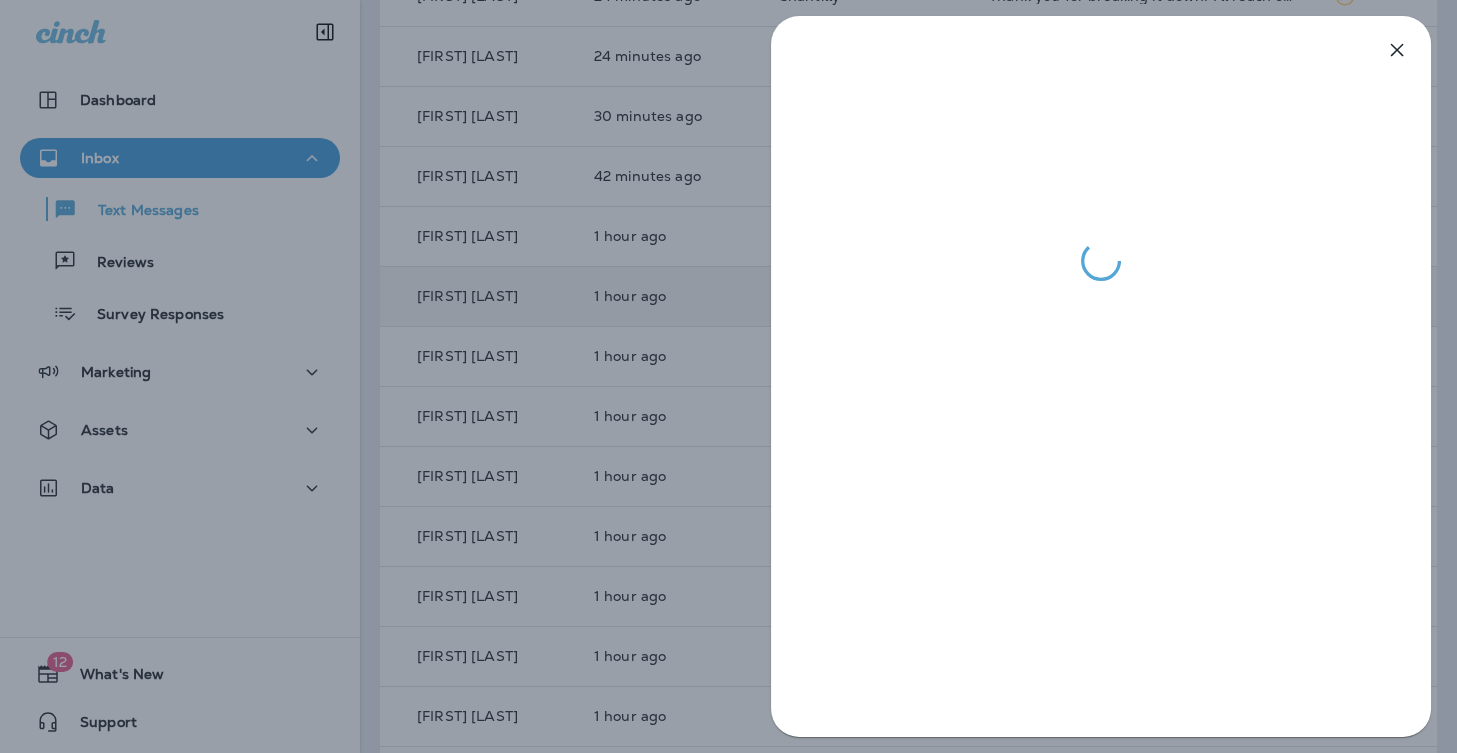 click at bounding box center (728, 376) 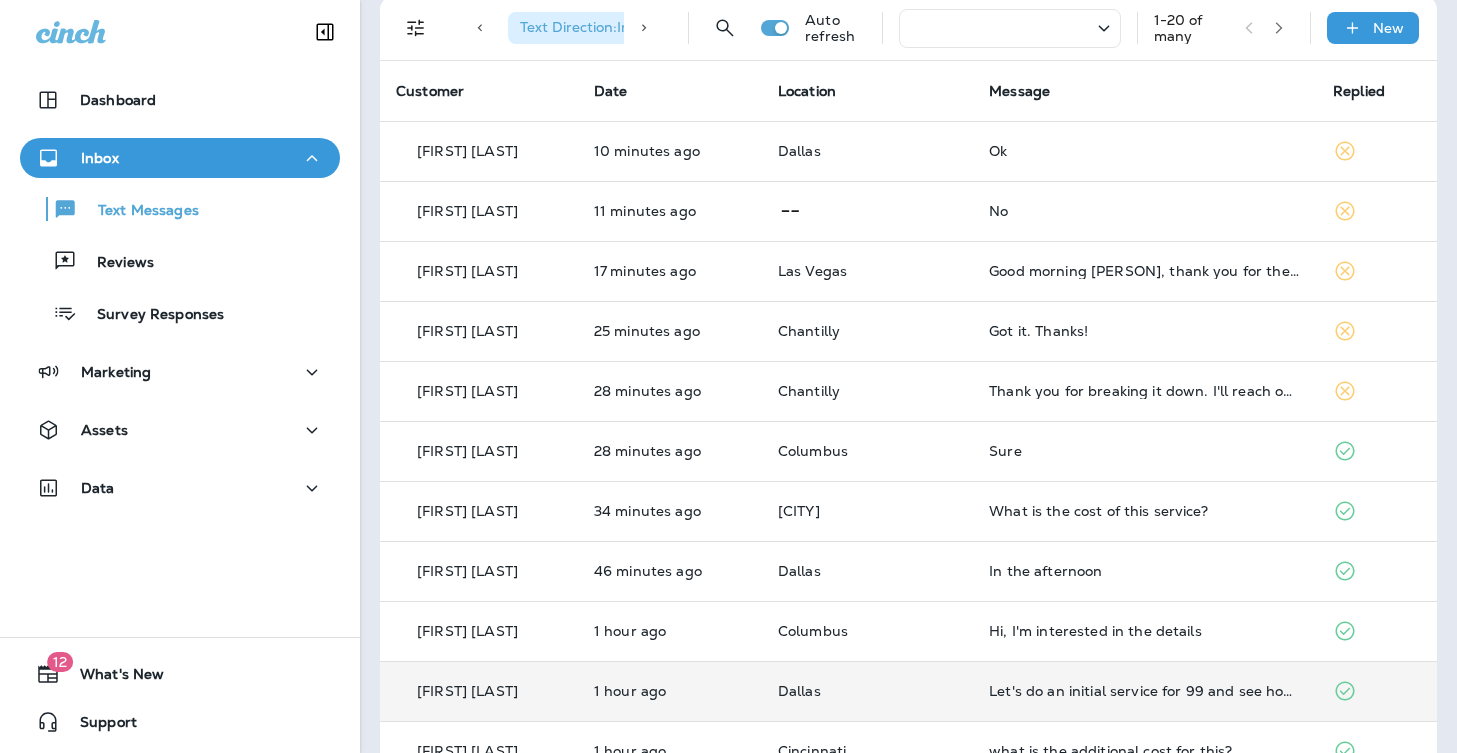 scroll, scrollTop: 0, scrollLeft: 0, axis: both 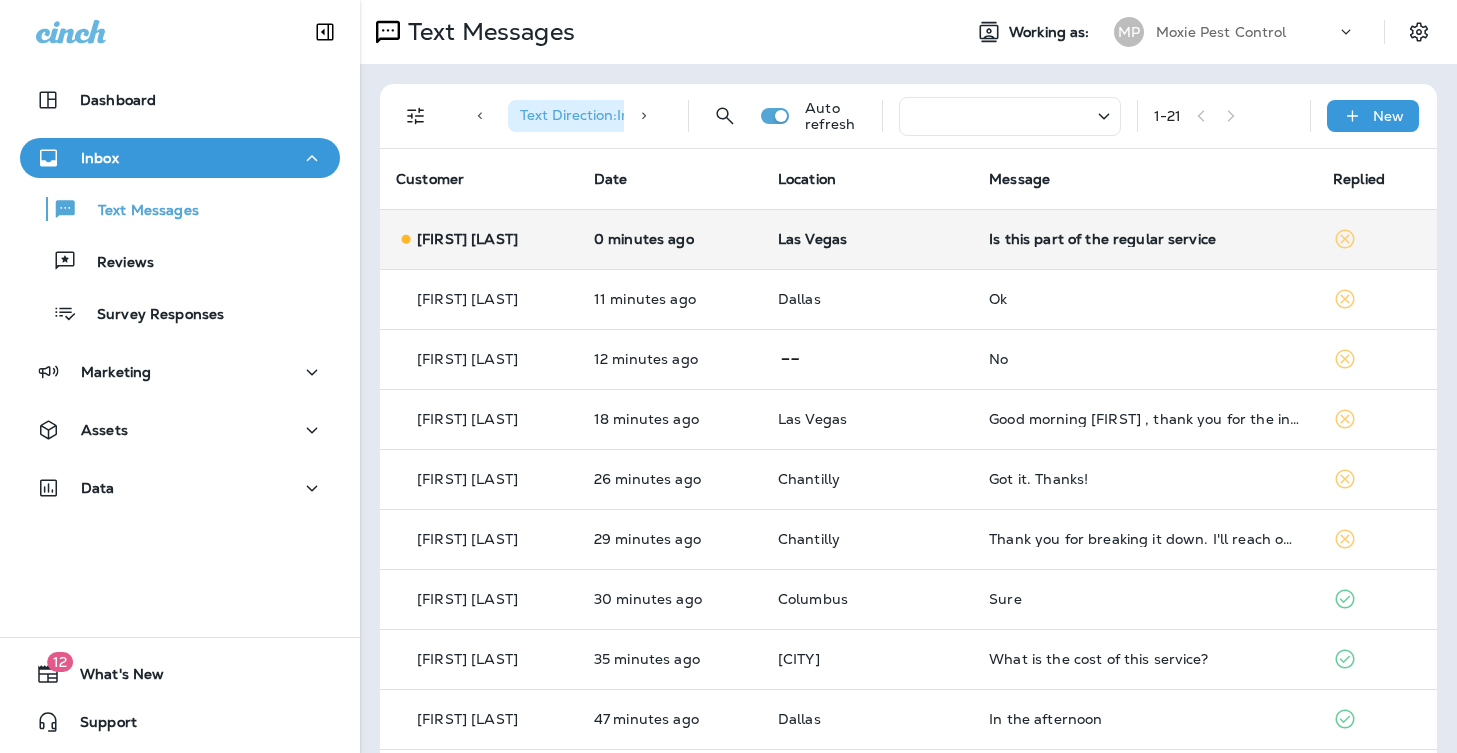click on "Is this part of the regular service" at bounding box center [1145, 239] 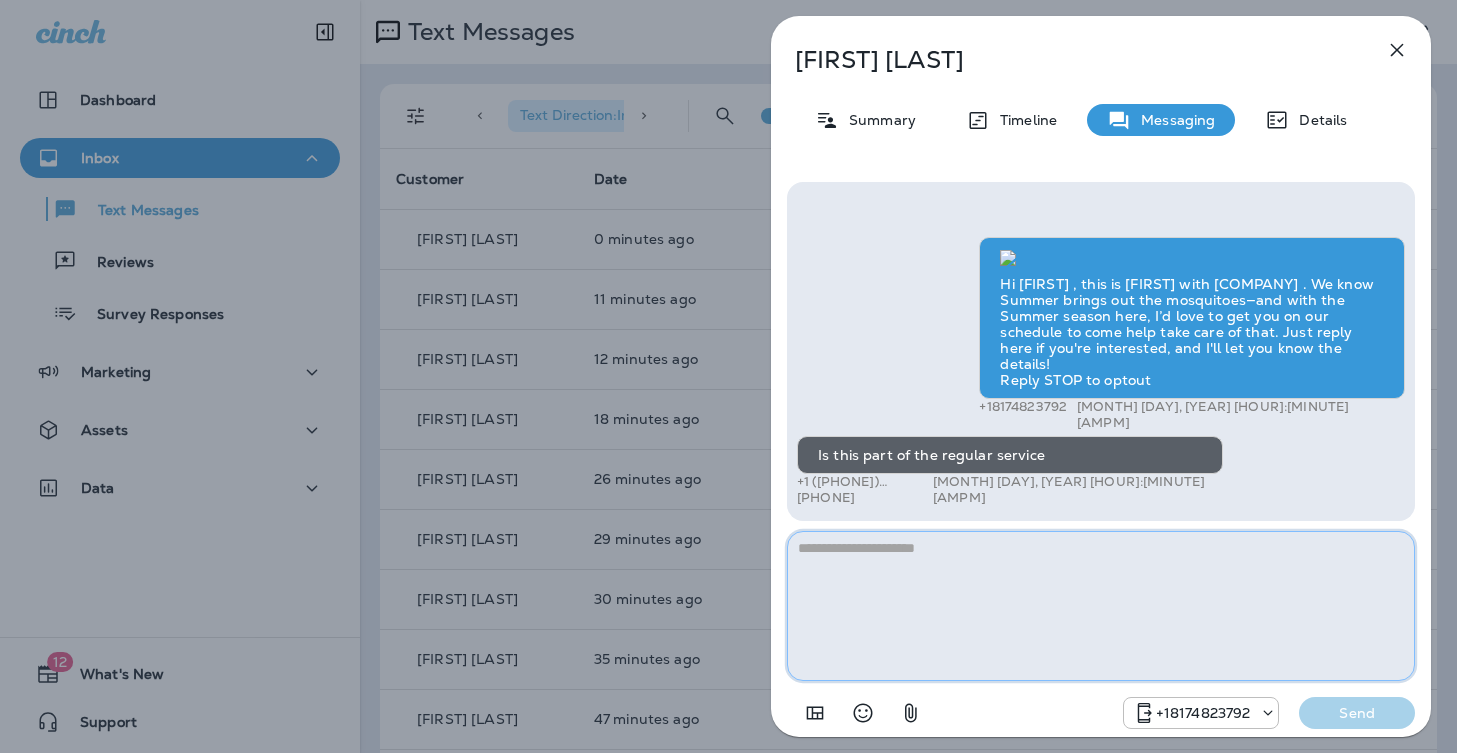 paste on "**********" 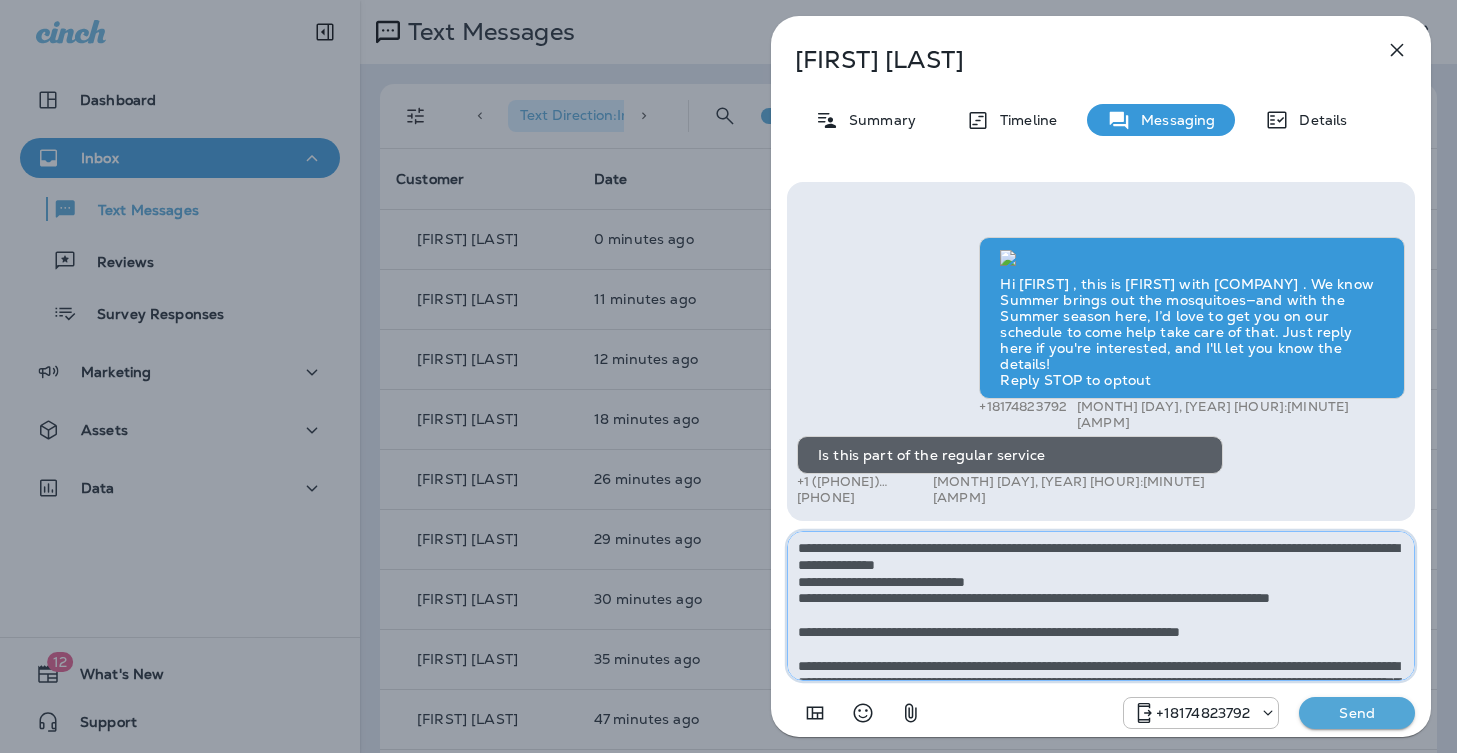 scroll, scrollTop: 128, scrollLeft: 0, axis: vertical 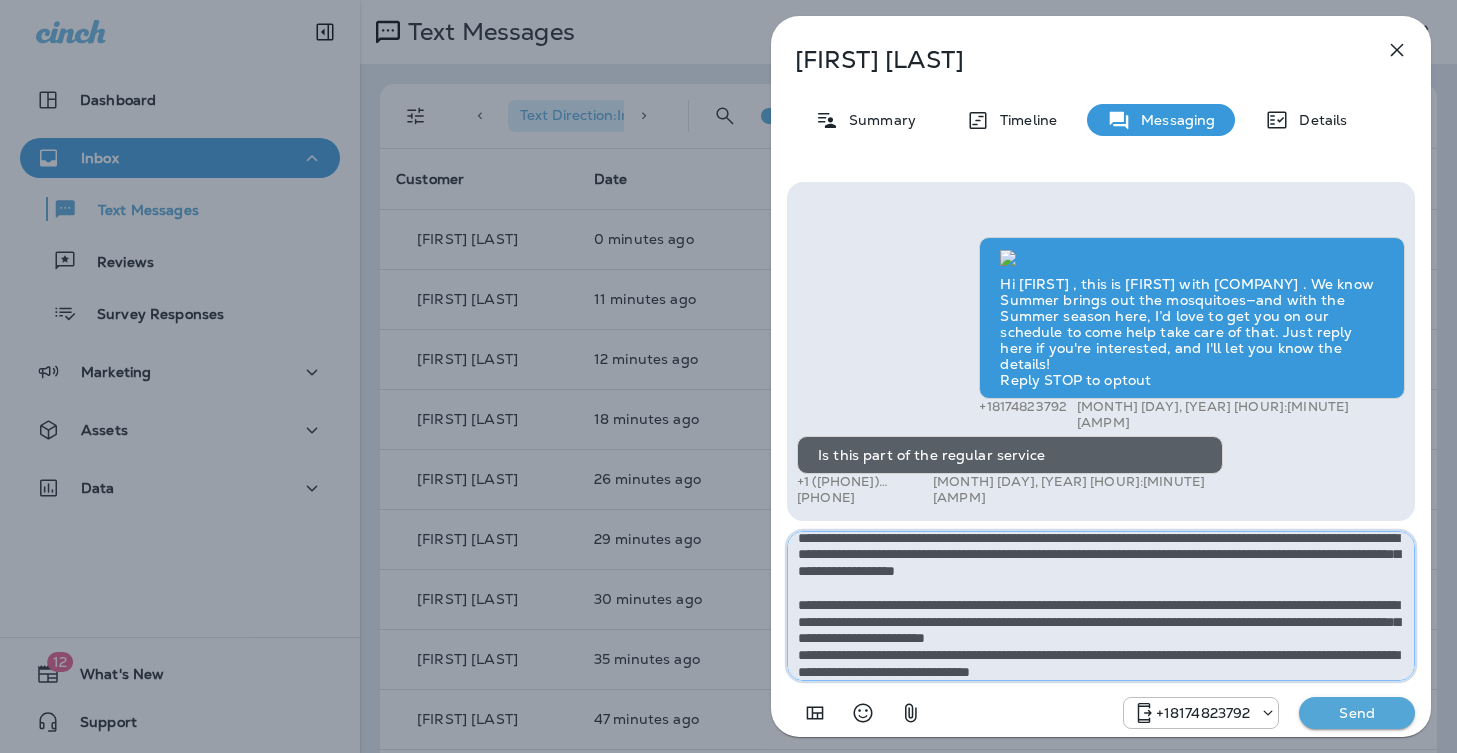 type on "**********" 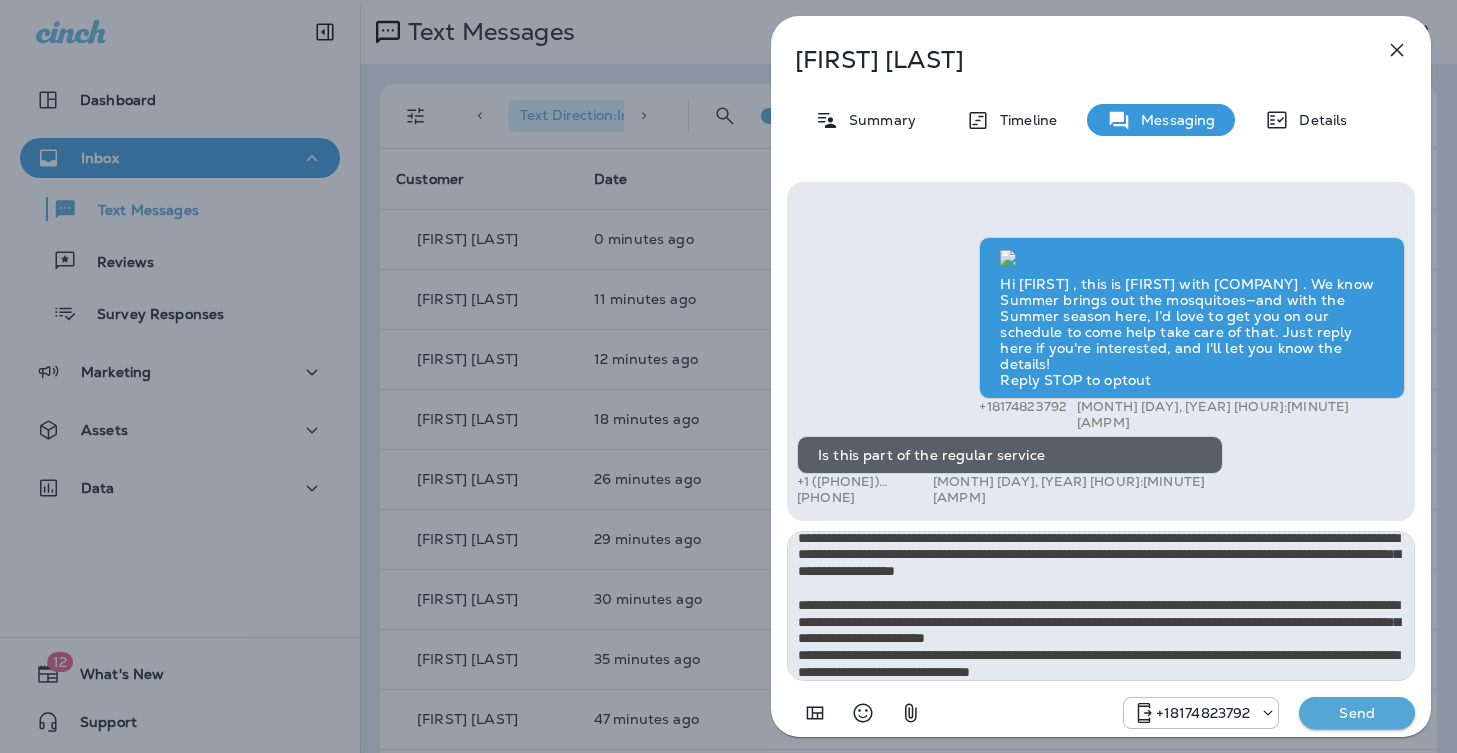 click on "Send" at bounding box center (1357, 713) 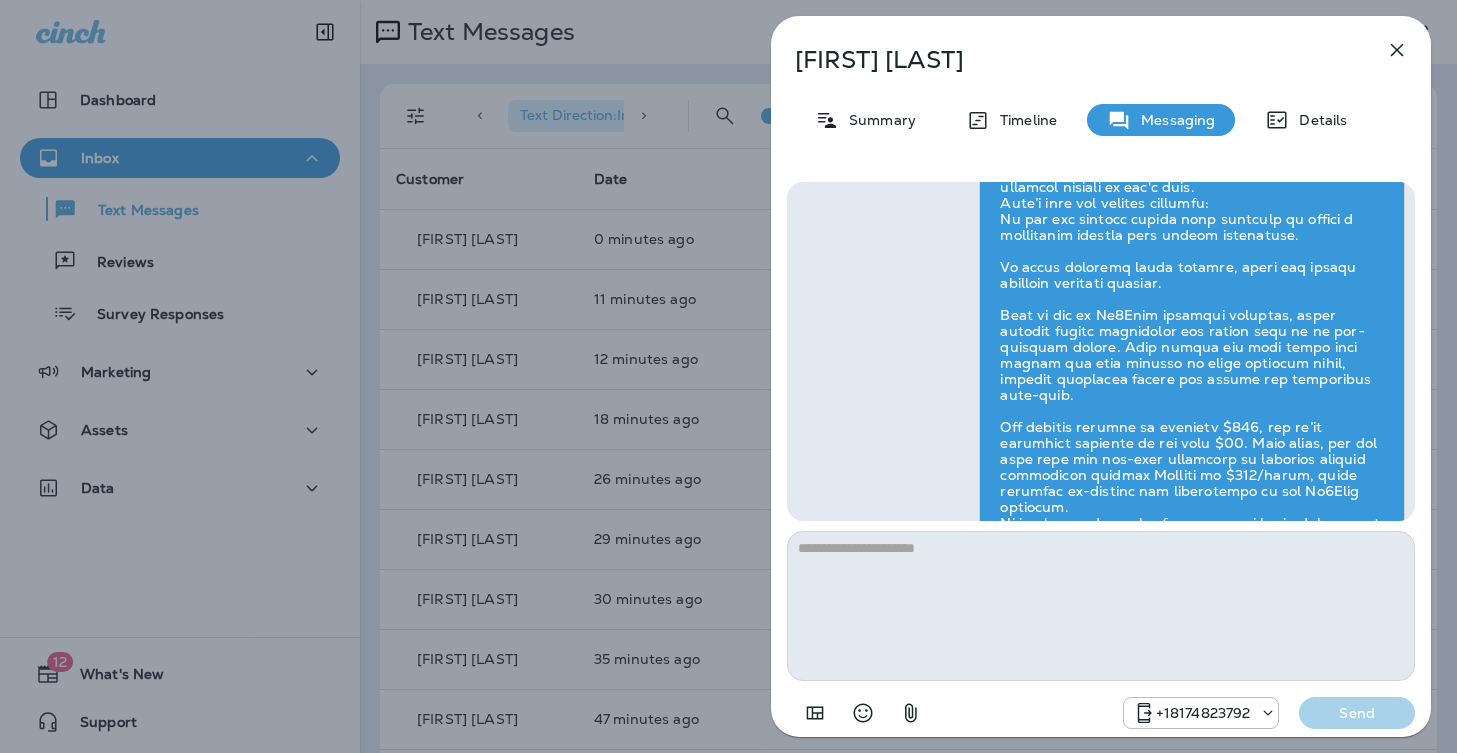 scroll, scrollTop: 0, scrollLeft: 0, axis: both 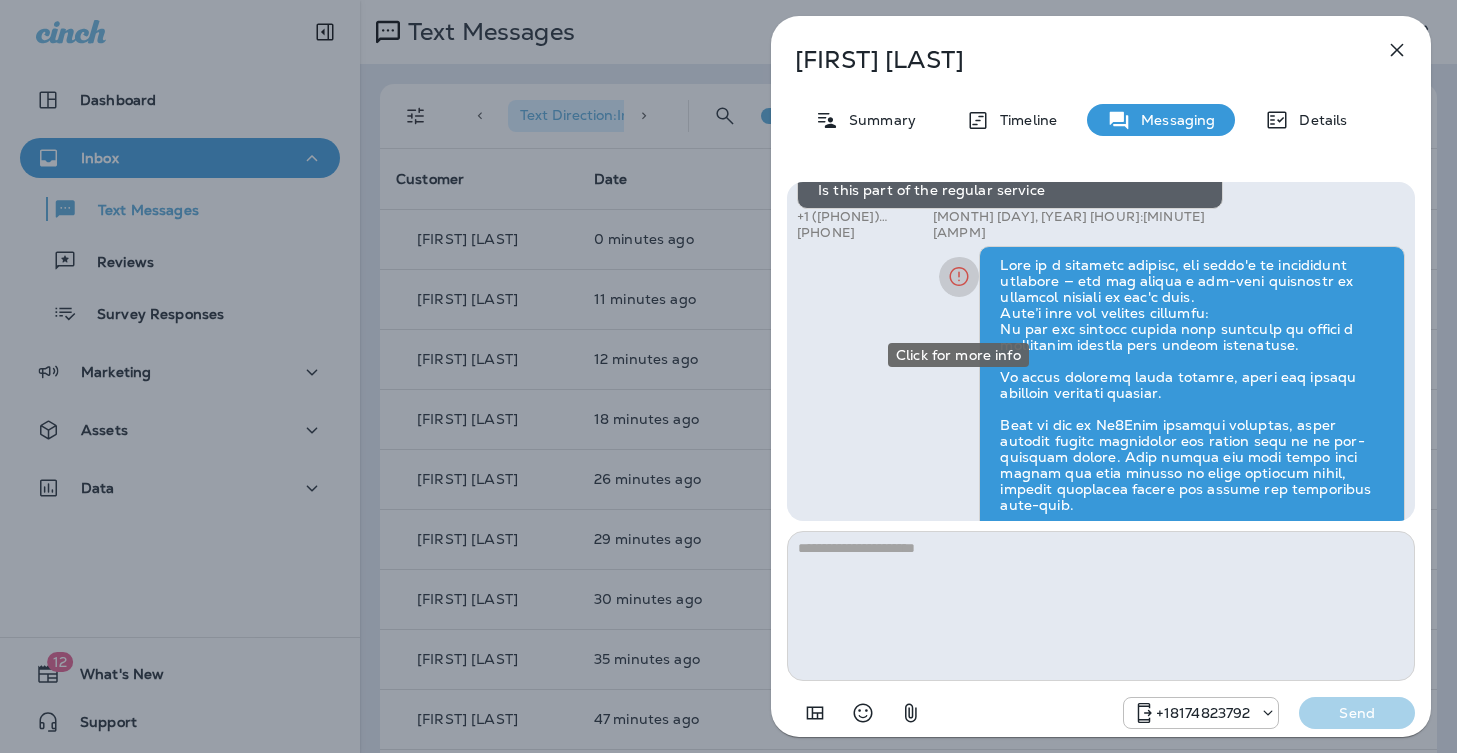 click 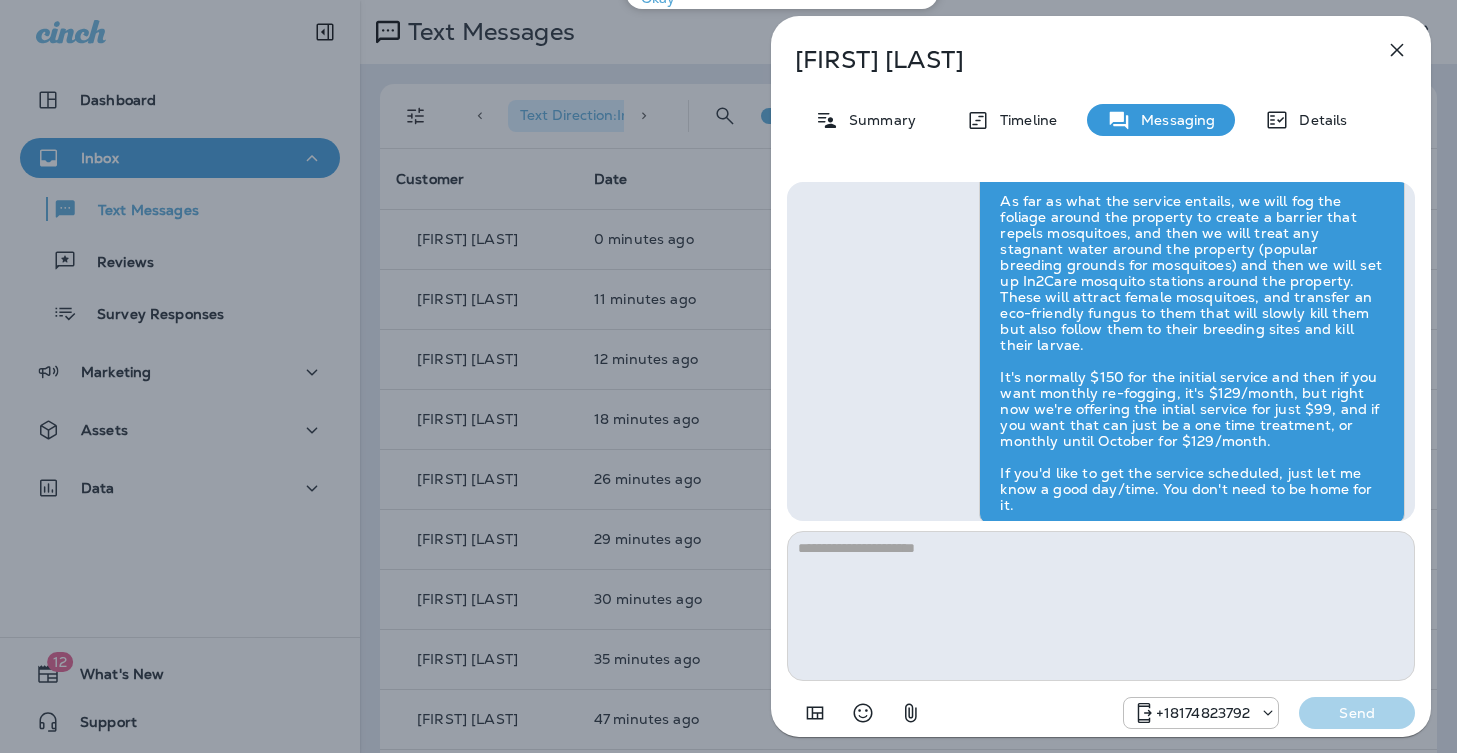 scroll, scrollTop: -65, scrollLeft: 0, axis: vertical 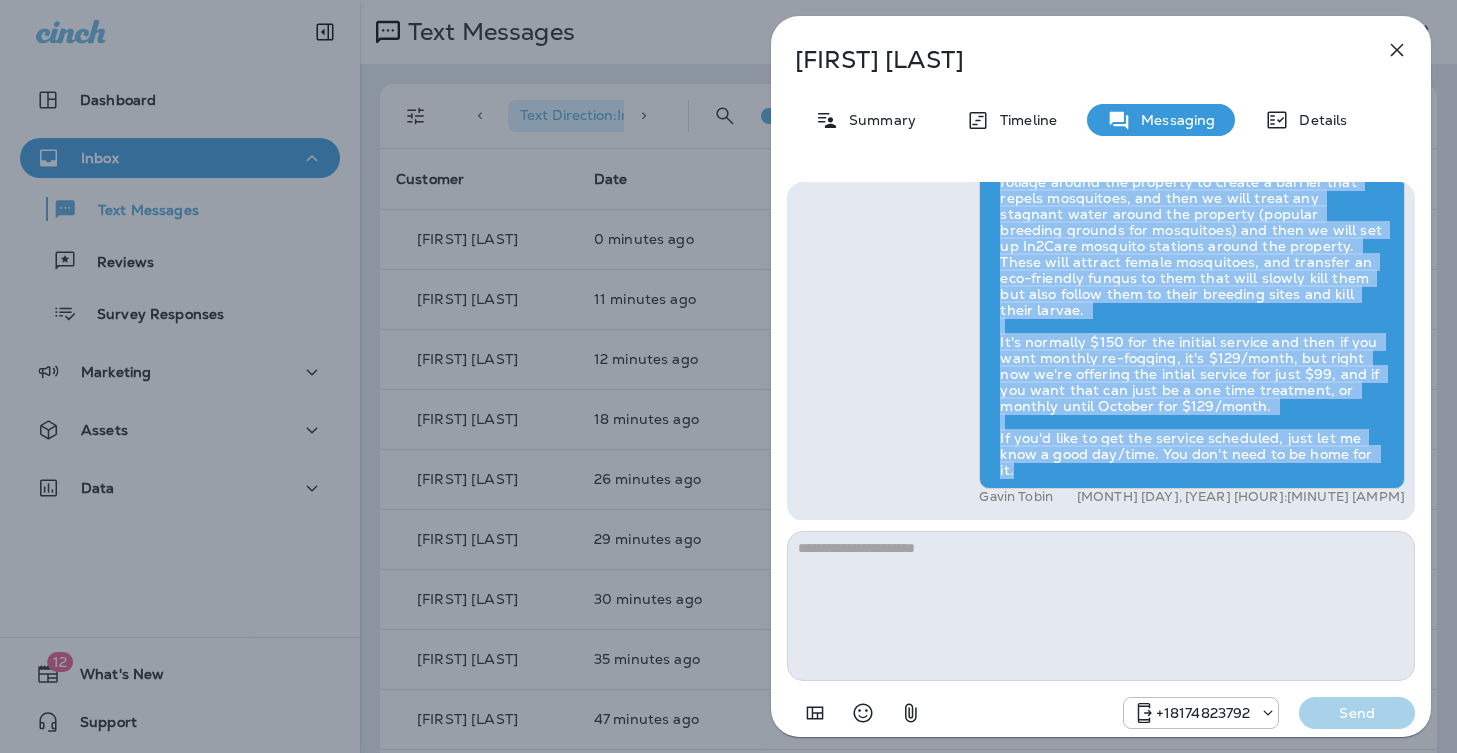 drag, startPoint x: 1000, startPoint y: 217, endPoint x: 1378, endPoint y: 464, distance: 451.54514 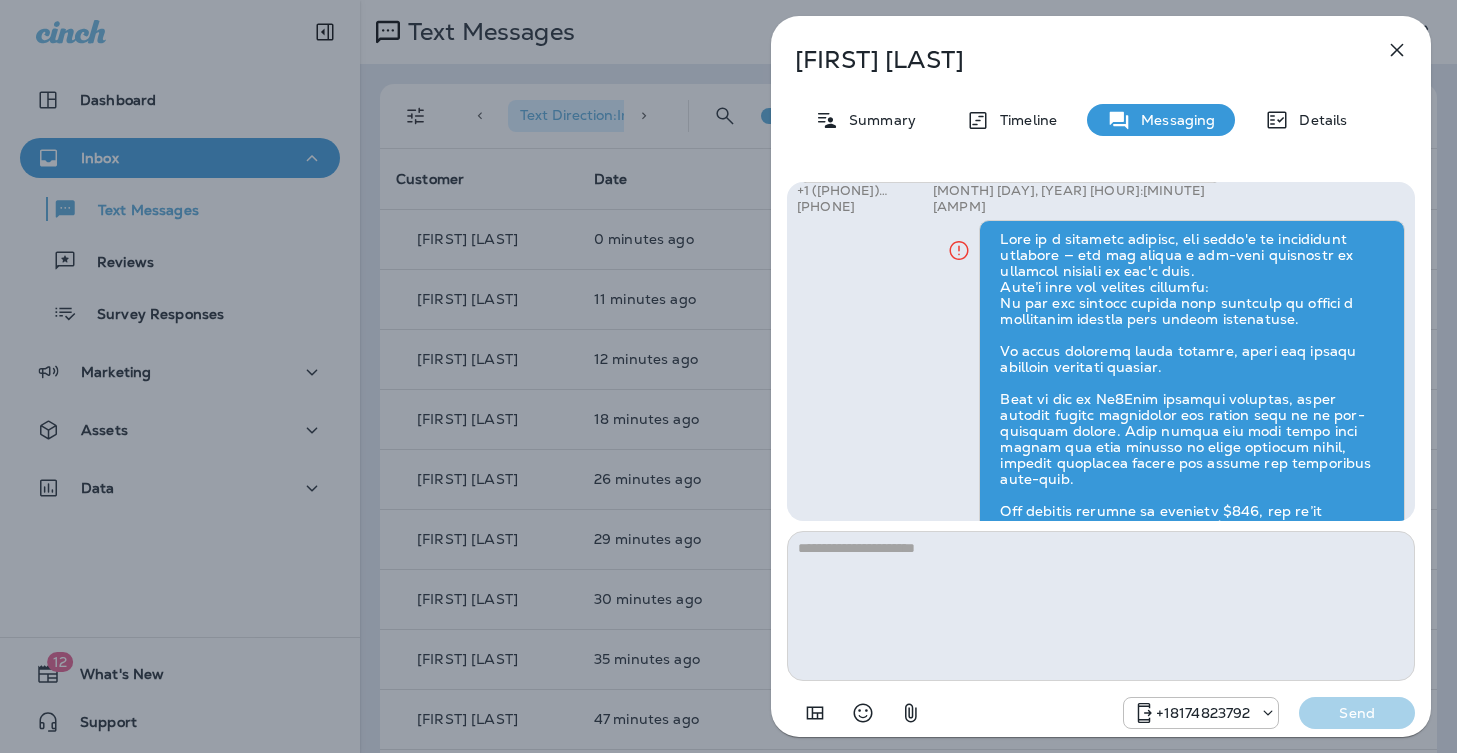 scroll, scrollTop: 1, scrollLeft: 0, axis: vertical 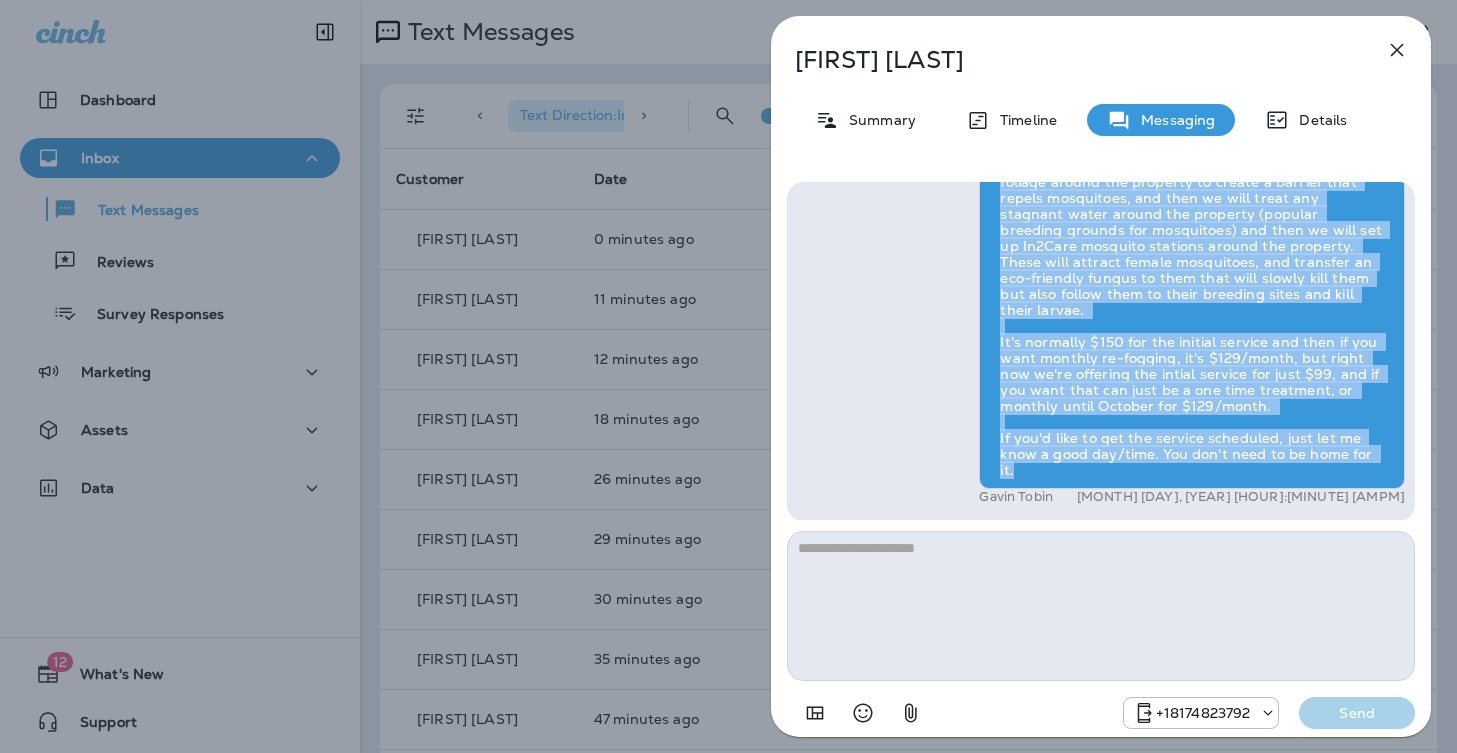 copy on "It is a separate service. You can do just a one time treatment though and there is no commitment to it.
As far as what the service entails, we will fog the foliage around the property to create a barrier that repels mosquitoes, and then we will treat any stagnant water around the property (popular breeding grounds for mosquitoes) and then we will set up In2Care mosquito stations around the property. These will attract female mosquitoes, and transfer an eco-friendly fungus to them that will slowly kill them but also follow them to their breeding sites and kill their larvae.
It's normally $150 for the initial service and then if you want monthly re-fogging, it's $129/month, but right now we're offering the intial service for just $99, and if you want that can just be a one time treatment, or monthly until October for $129/month.
If you'd like to get the service scheduled, just let me know a good day/time. You don't need to be home for it." 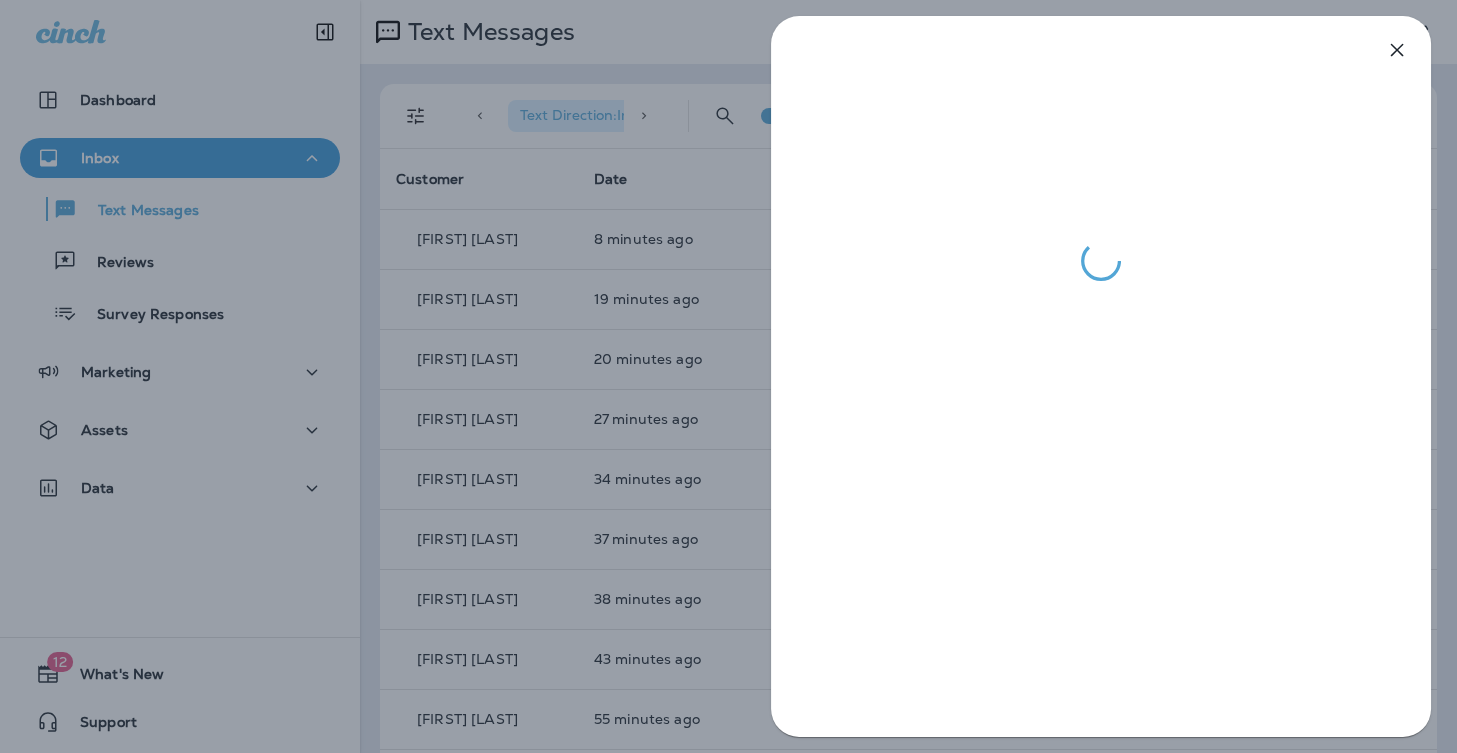 click at bounding box center (728, 376) 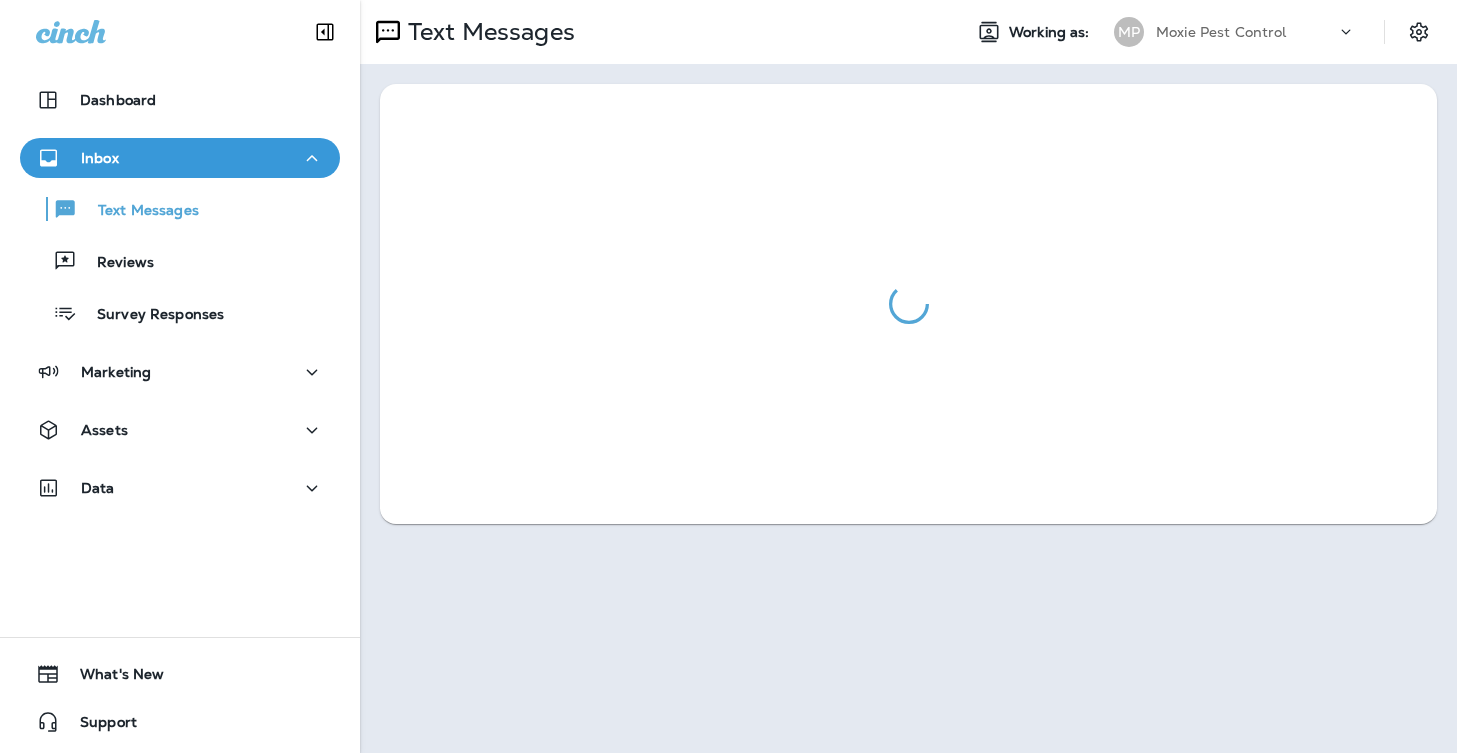 scroll, scrollTop: 0, scrollLeft: 0, axis: both 